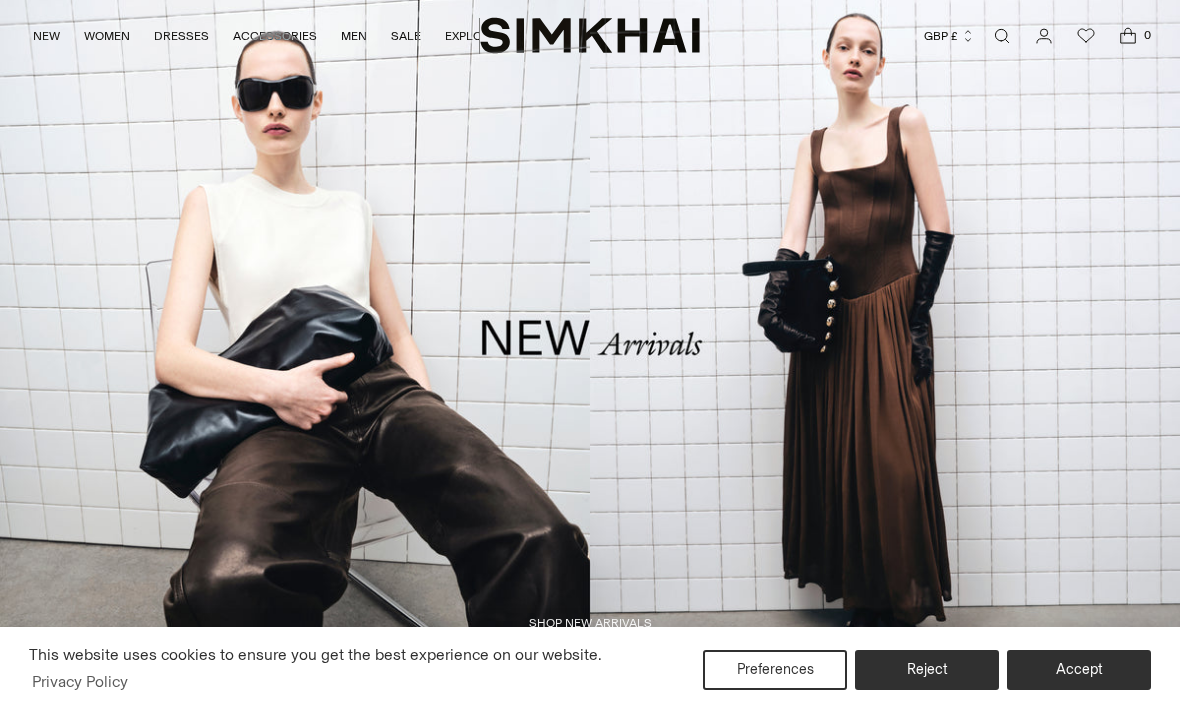 scroll, scrollTop: 0, scrollLeft: 0, axis: both 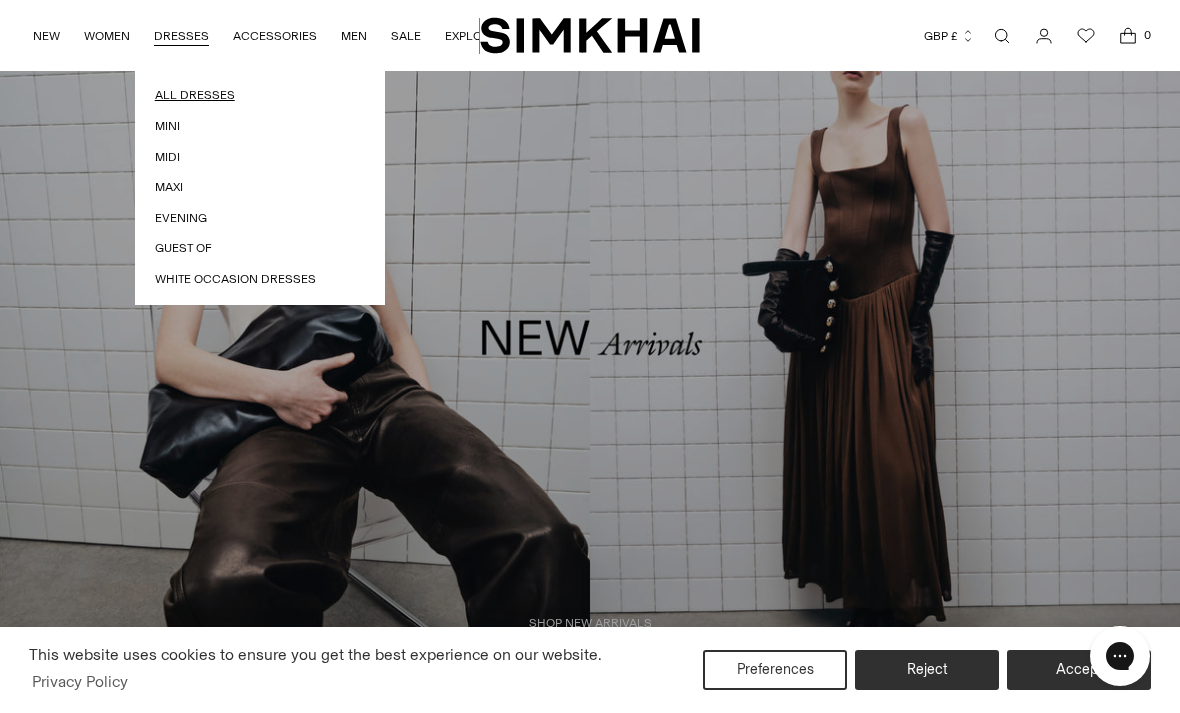 click on "All Dresses" at bounding box center (260, 95) 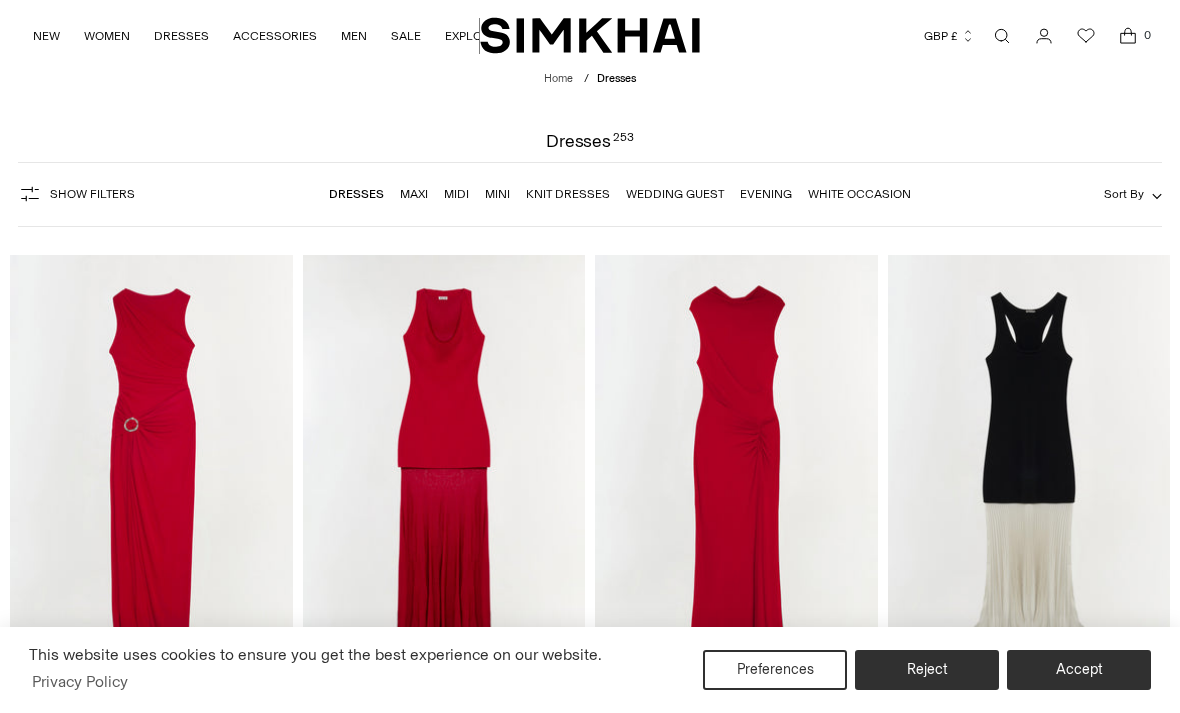scroll, scrollTop: 0, scrollLeft: 0, axis: both 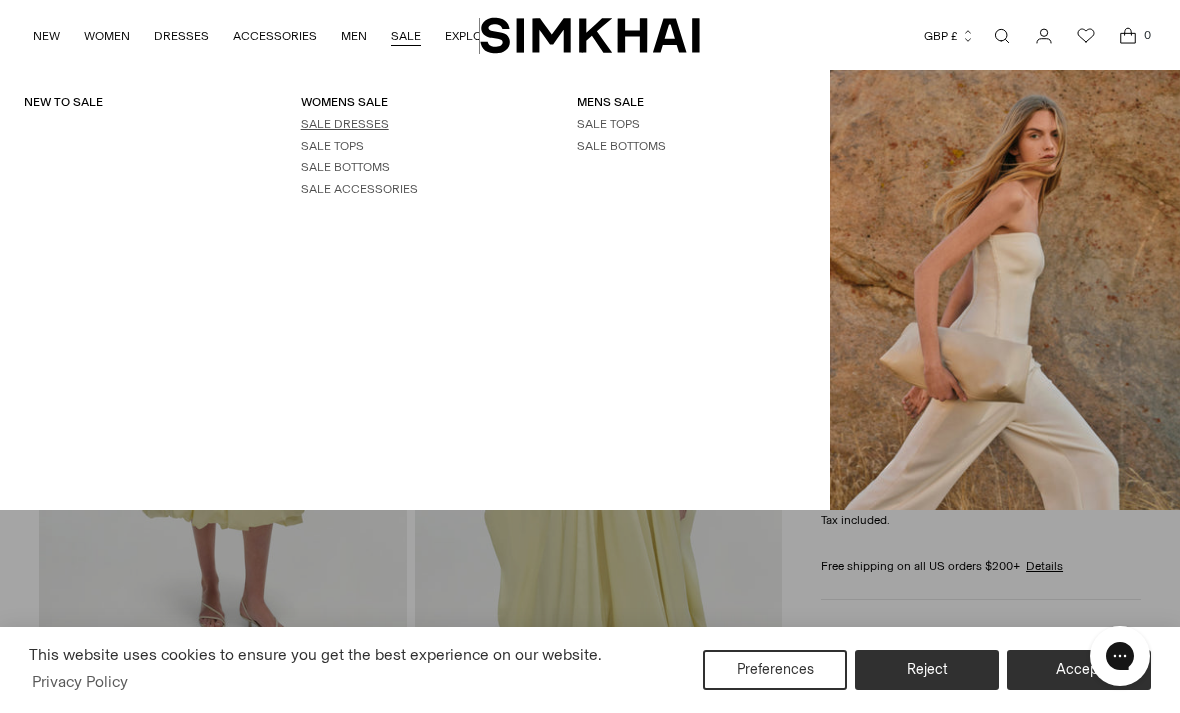 click on "SALE DRESSES" at bounding box center (345, 124) 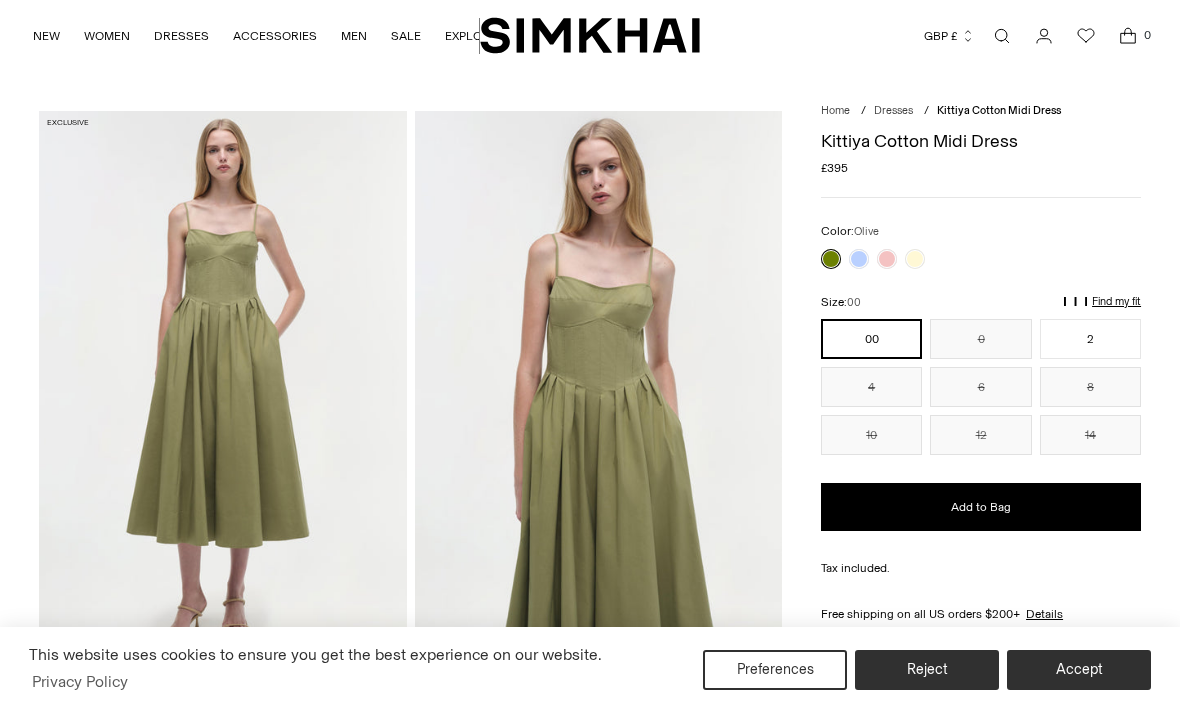 scroll, scrollTop: 0, scrollLeft: 0, axis: both 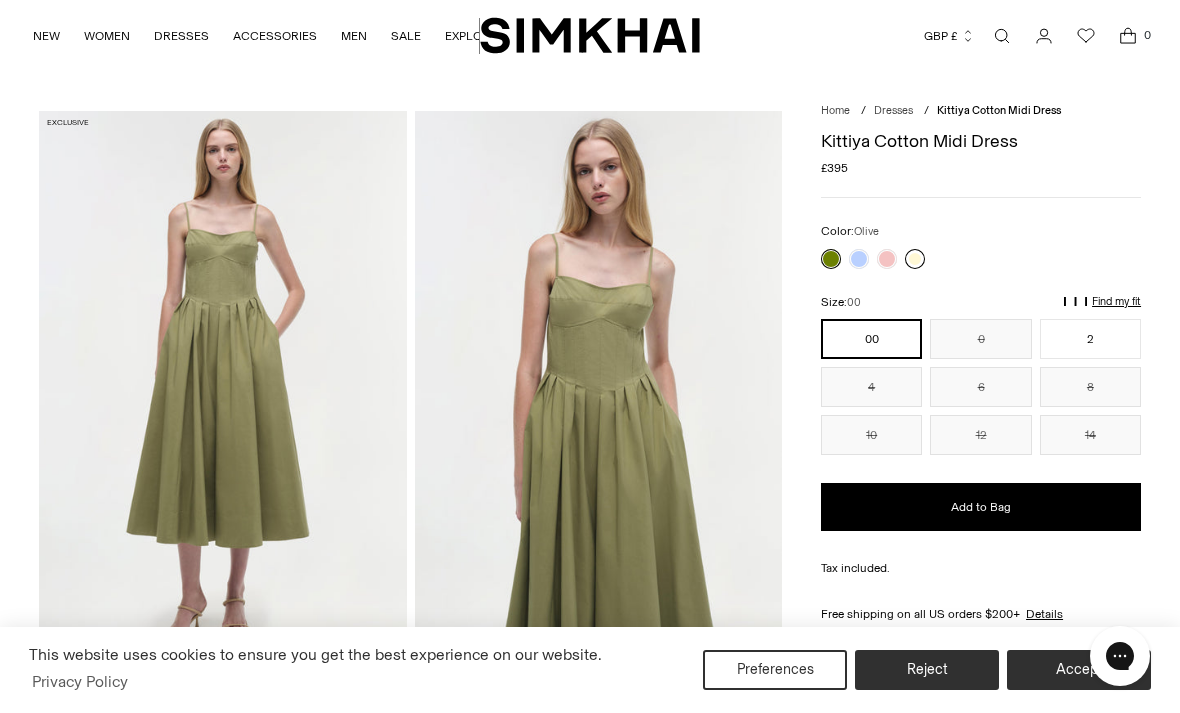 click at bounding box center (915, 259) 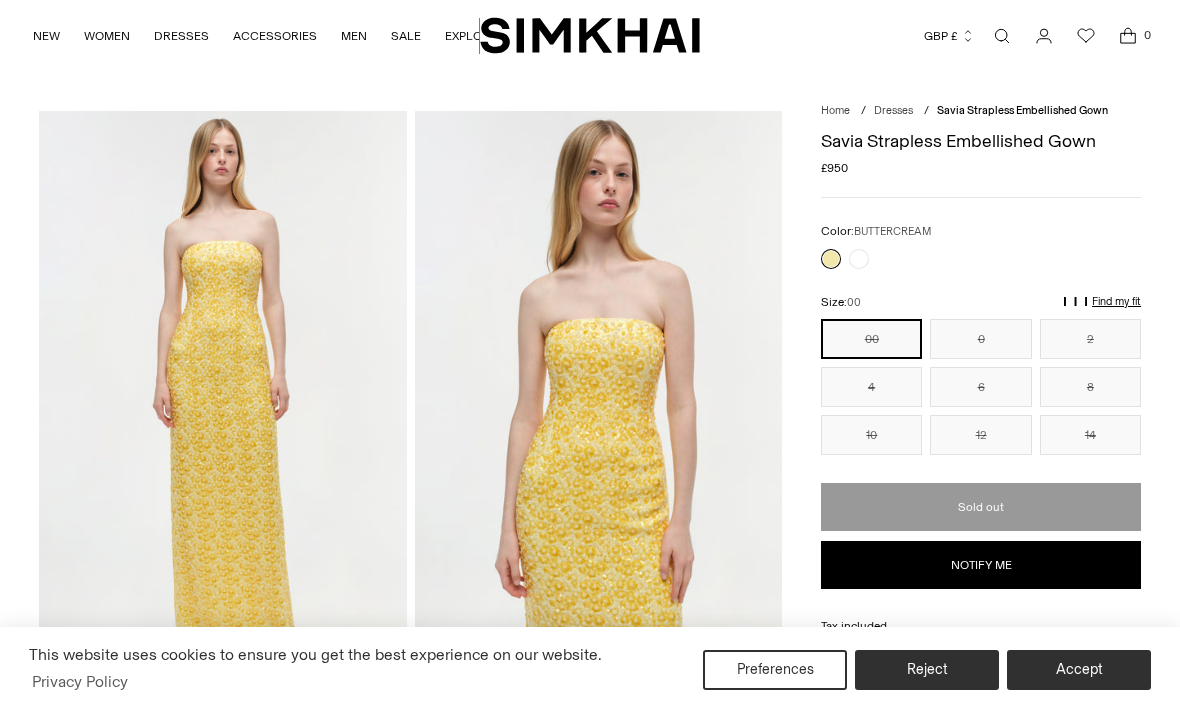 scroll, scrollTop: 0, scrollLeft: 0, axis: both 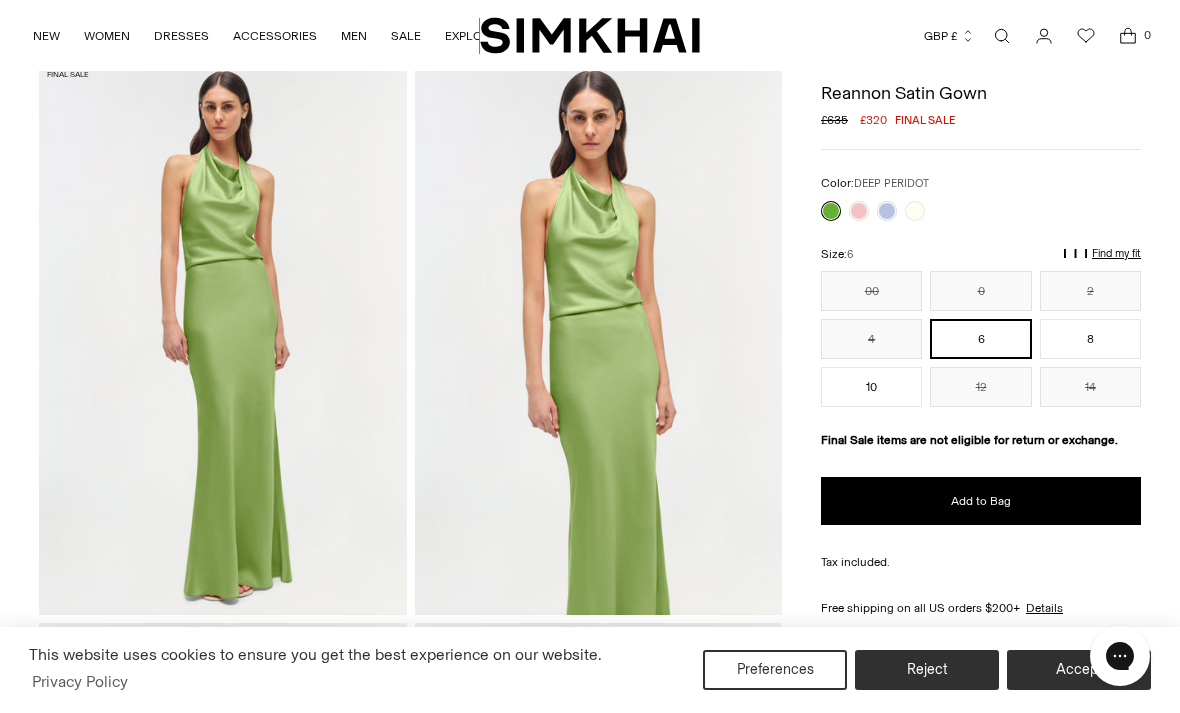 click on "Find my fit" at bounding box center [928, 263] 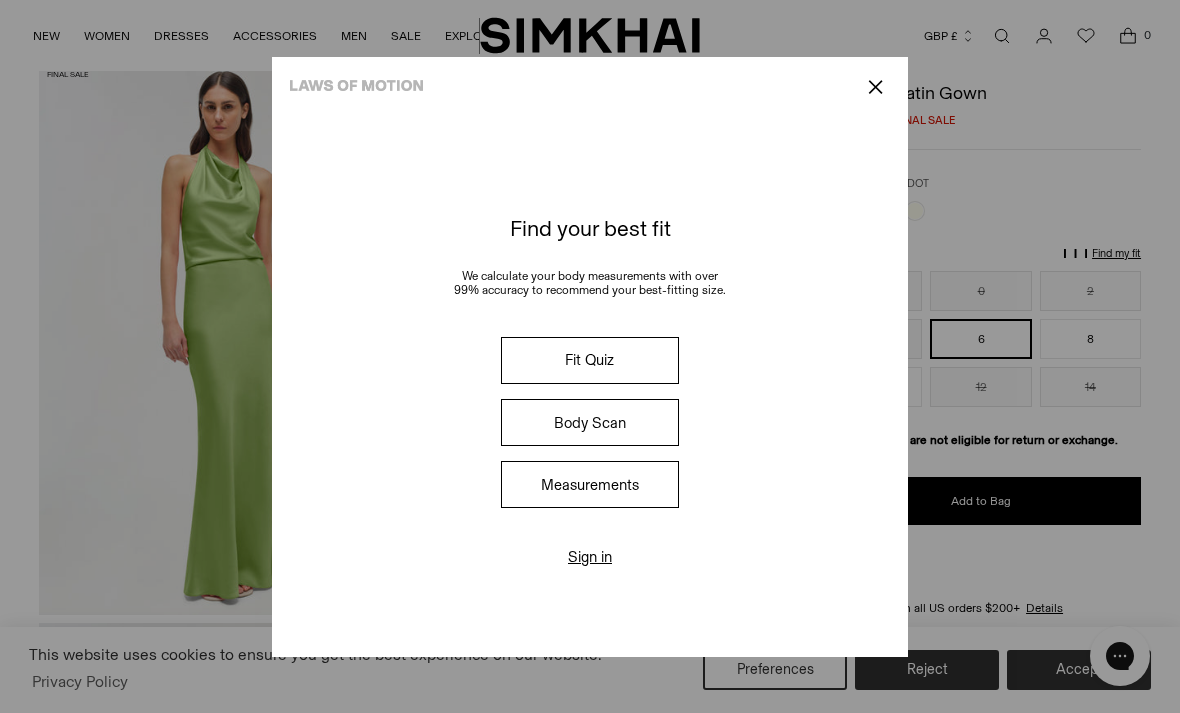 click on "✕" at bounding box center (875, 87) 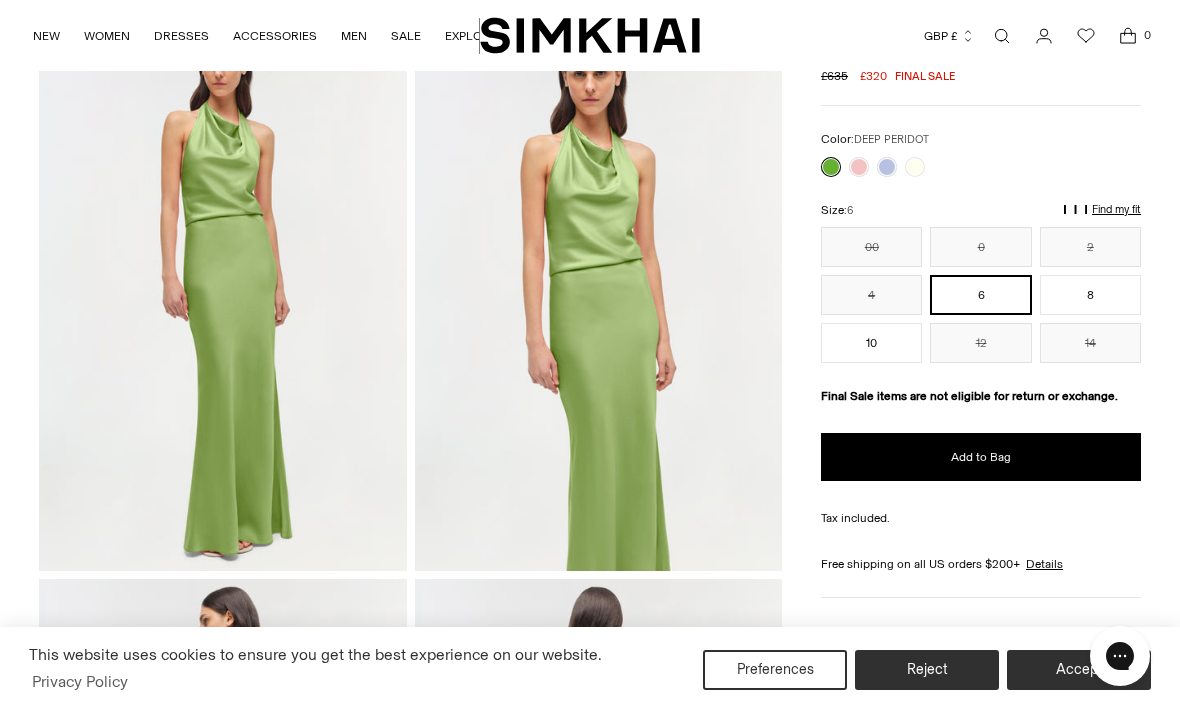scroll, scrollTop: 85, scrollLeft: 0, axis: vertical 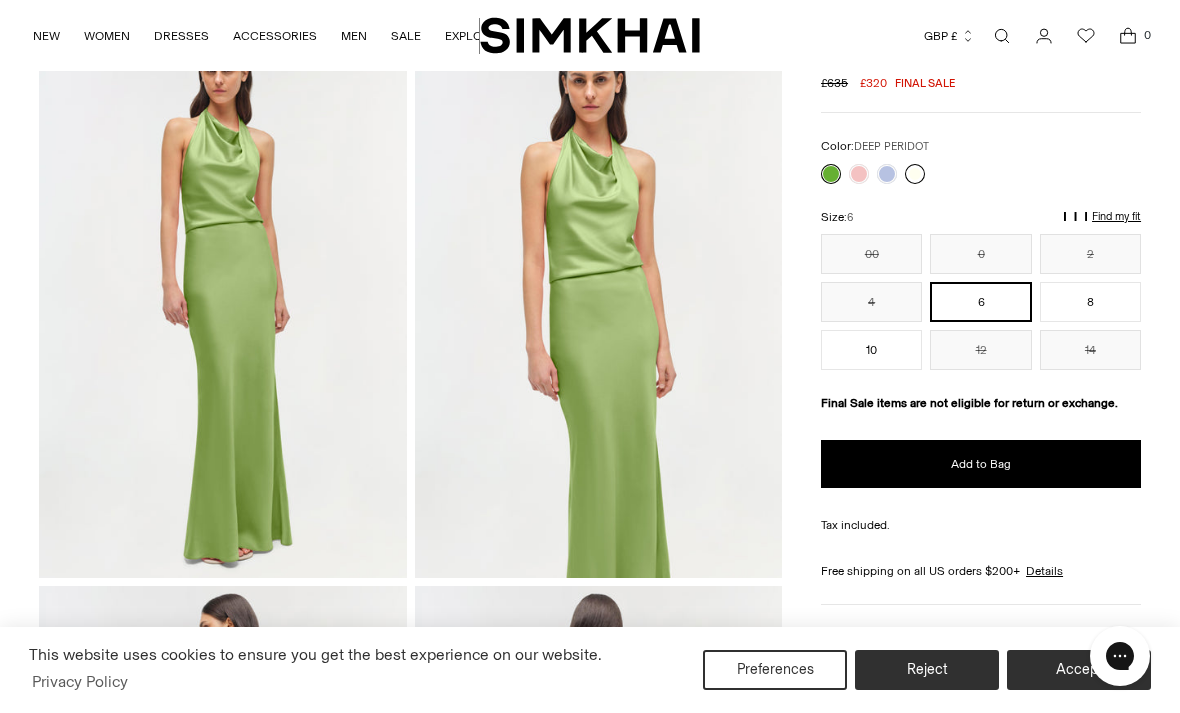 click at bounding box center (915, 174) 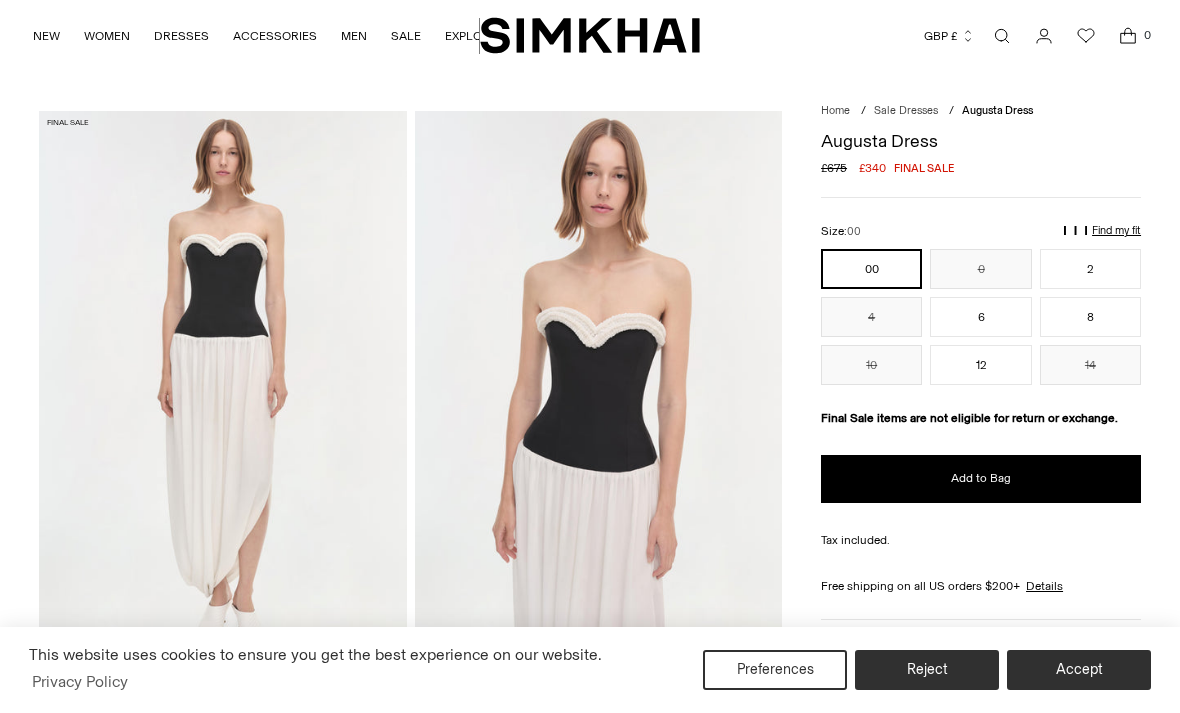 scroll, scrollTop: 0, scrollLeft: 0, axis: both 